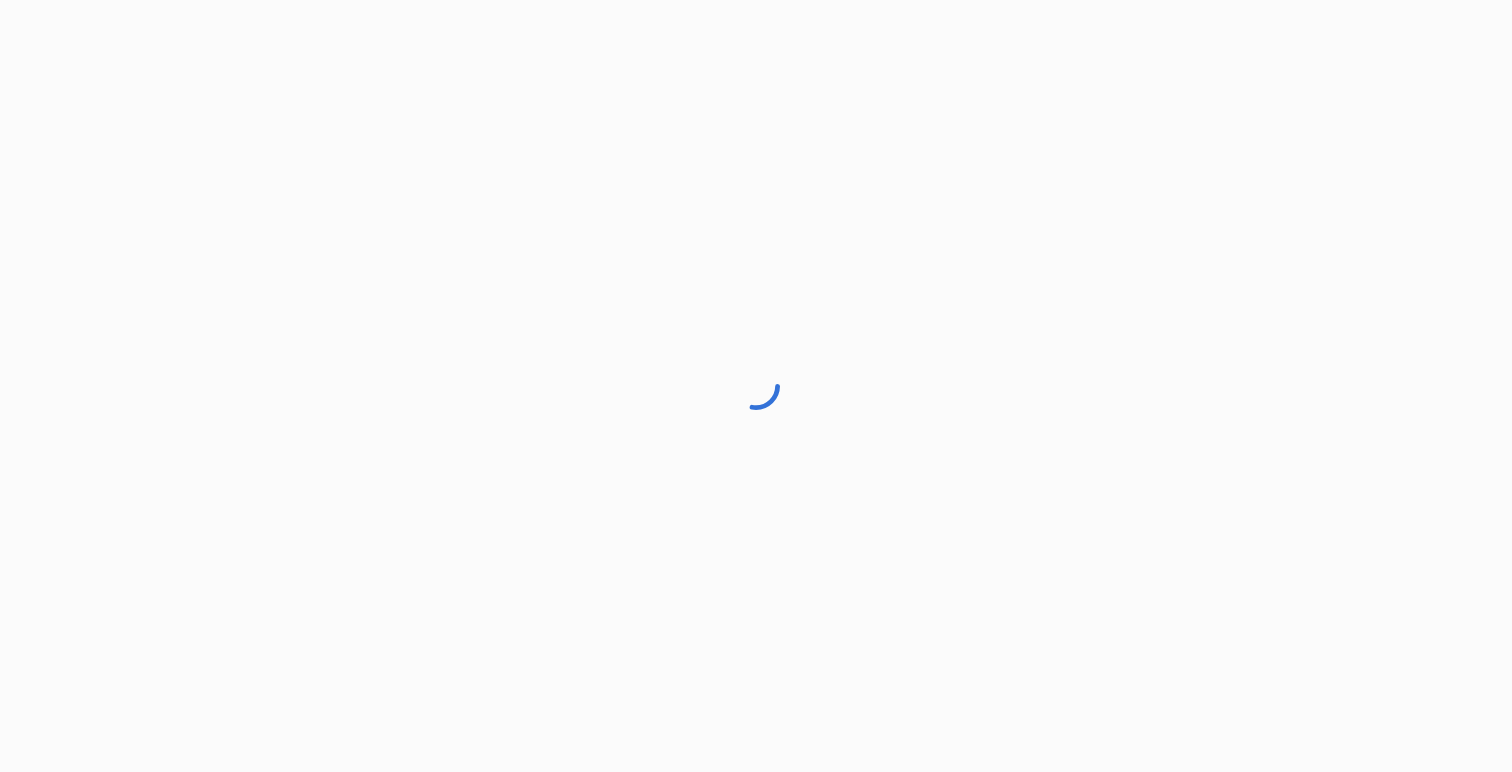 scroll, scrollTop: 0, scrollLeft: 0, axis: both 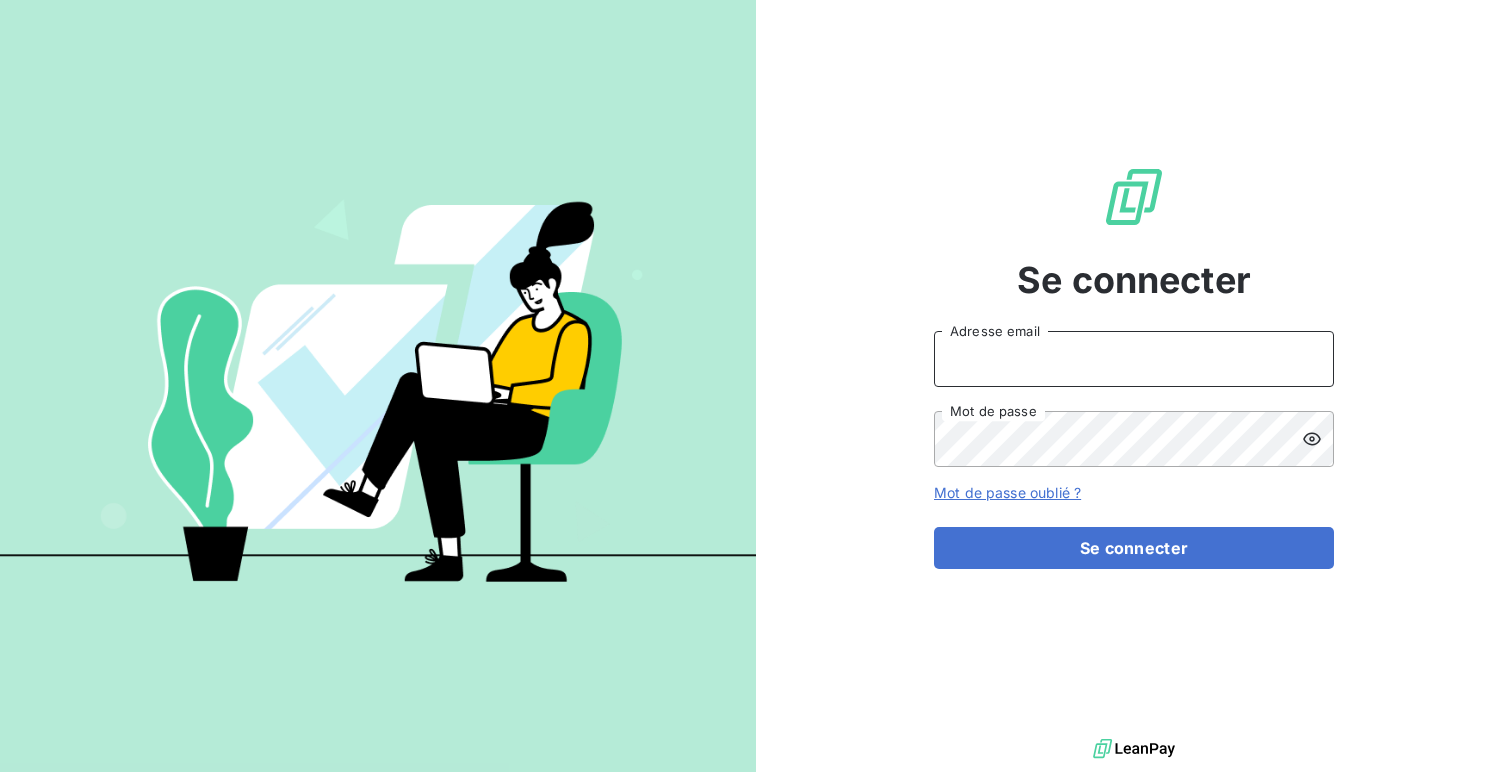 click on "Adresse email" at bounding box center [1134, 359] 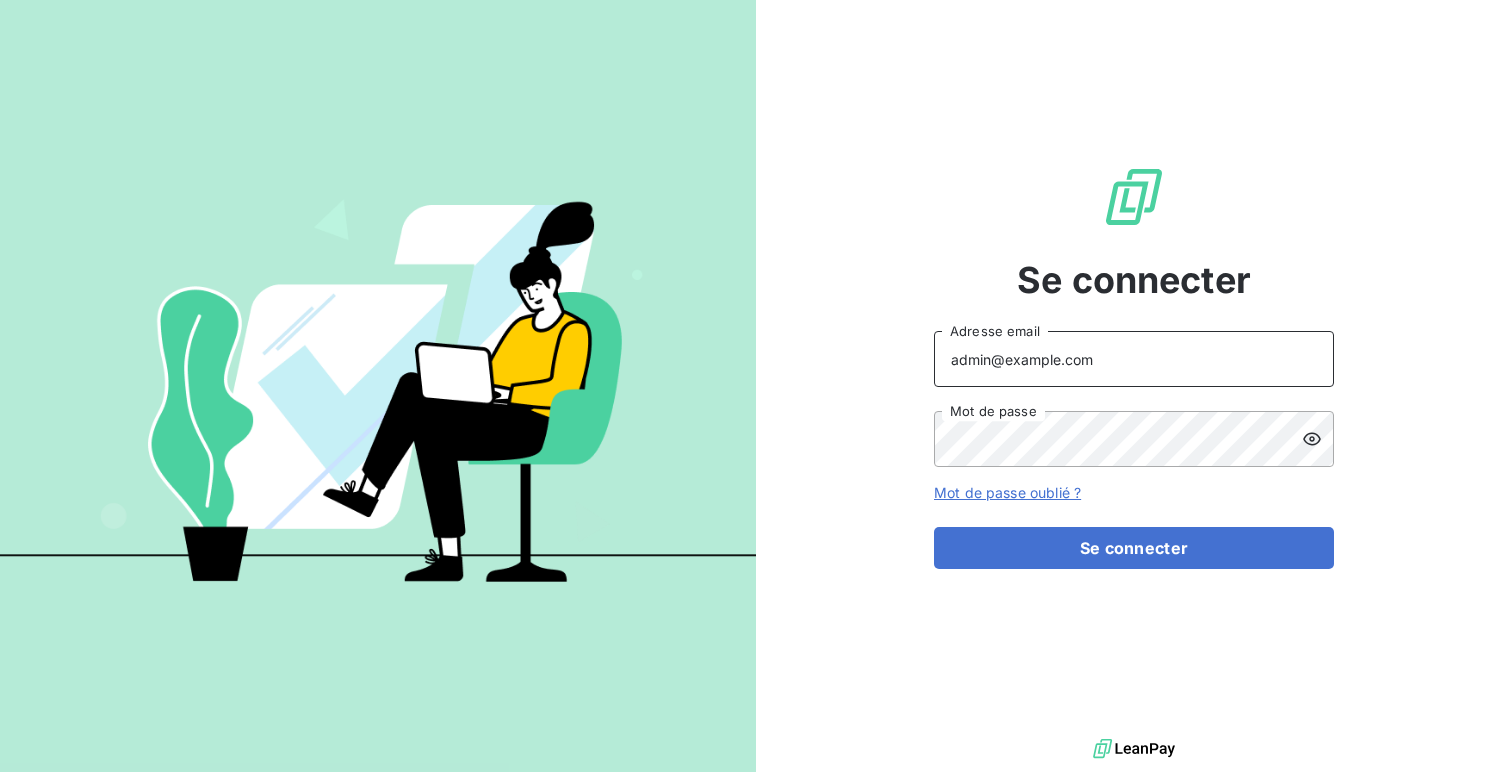 type on "admin@minuitune" 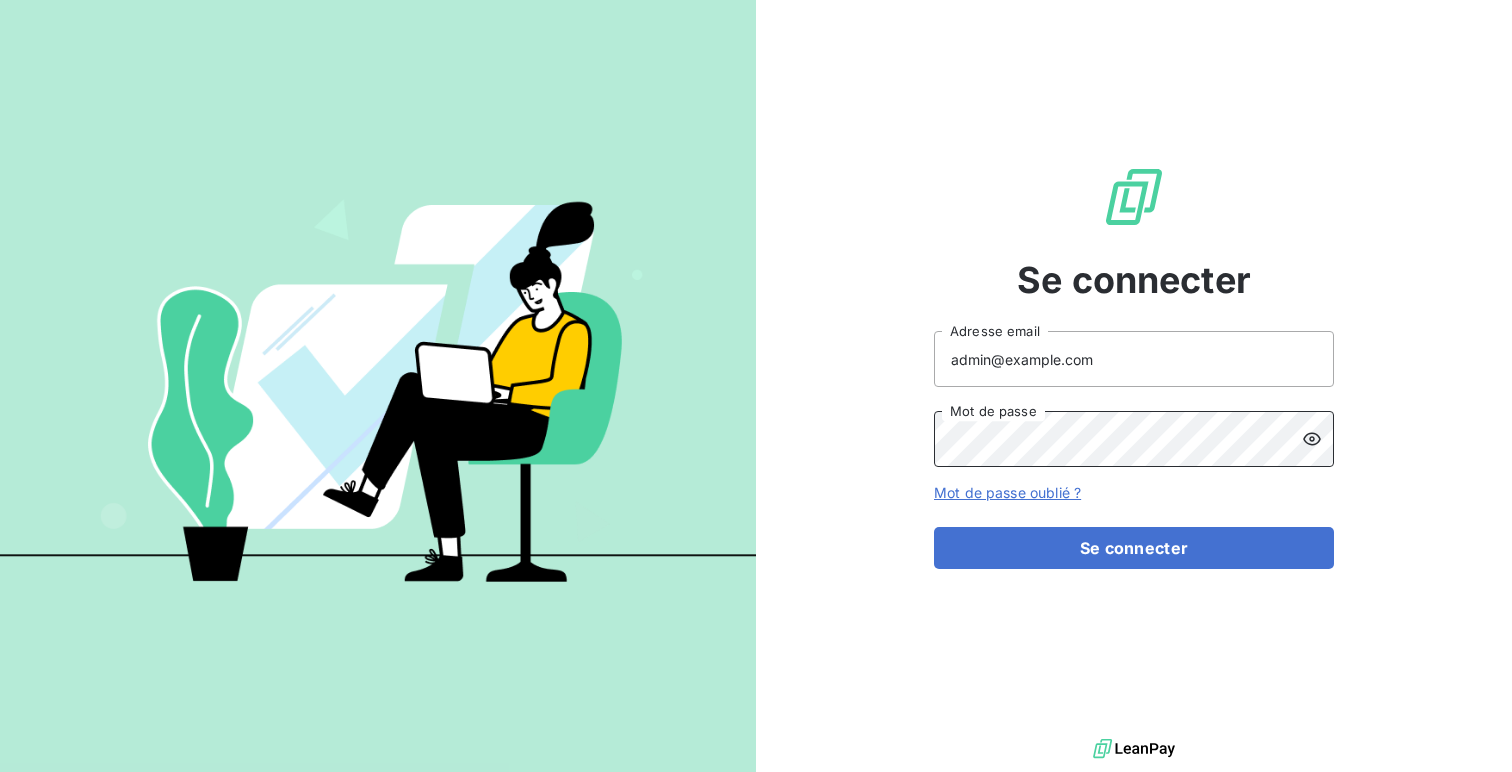click on "Se connecter" at bounding box center [1134, 548] 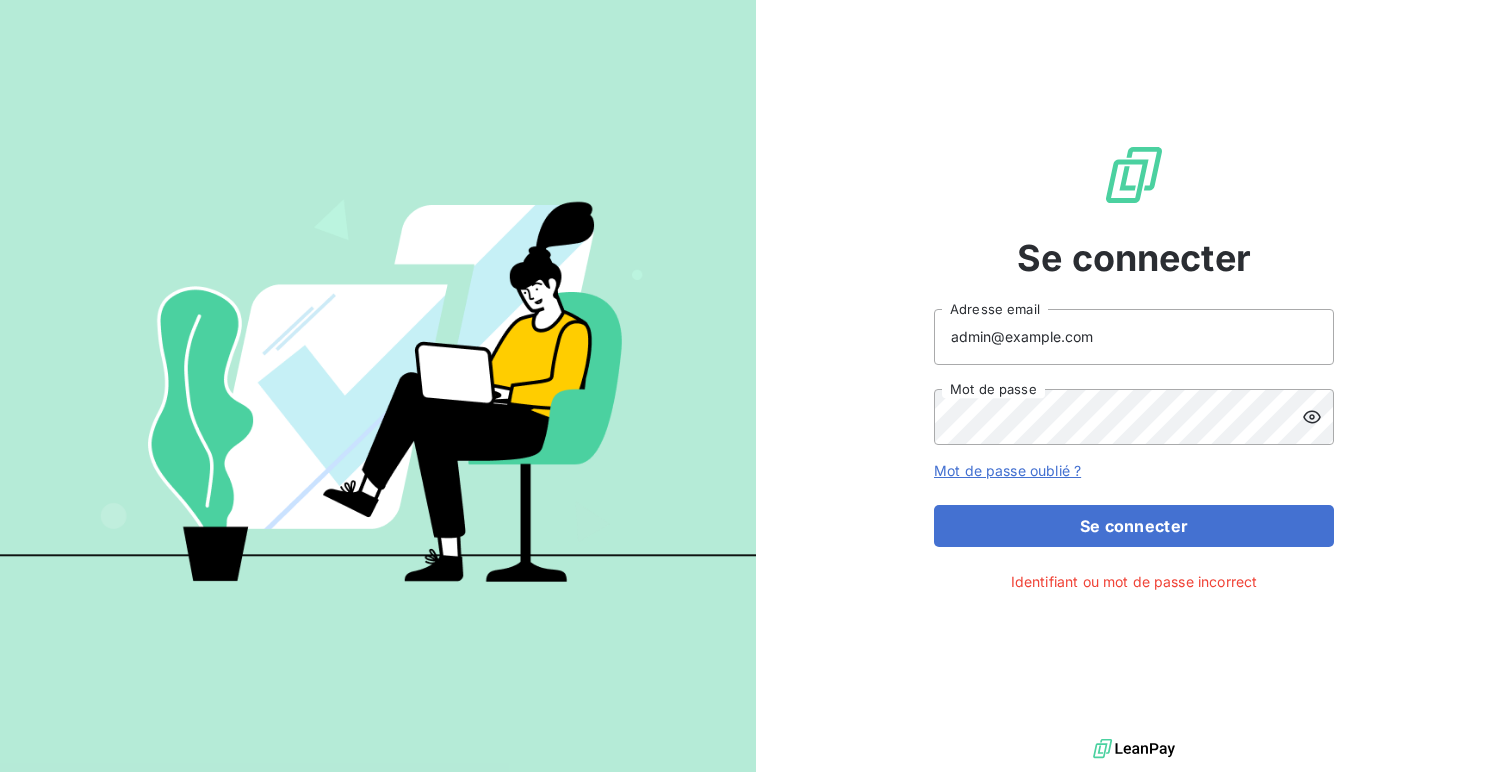 click 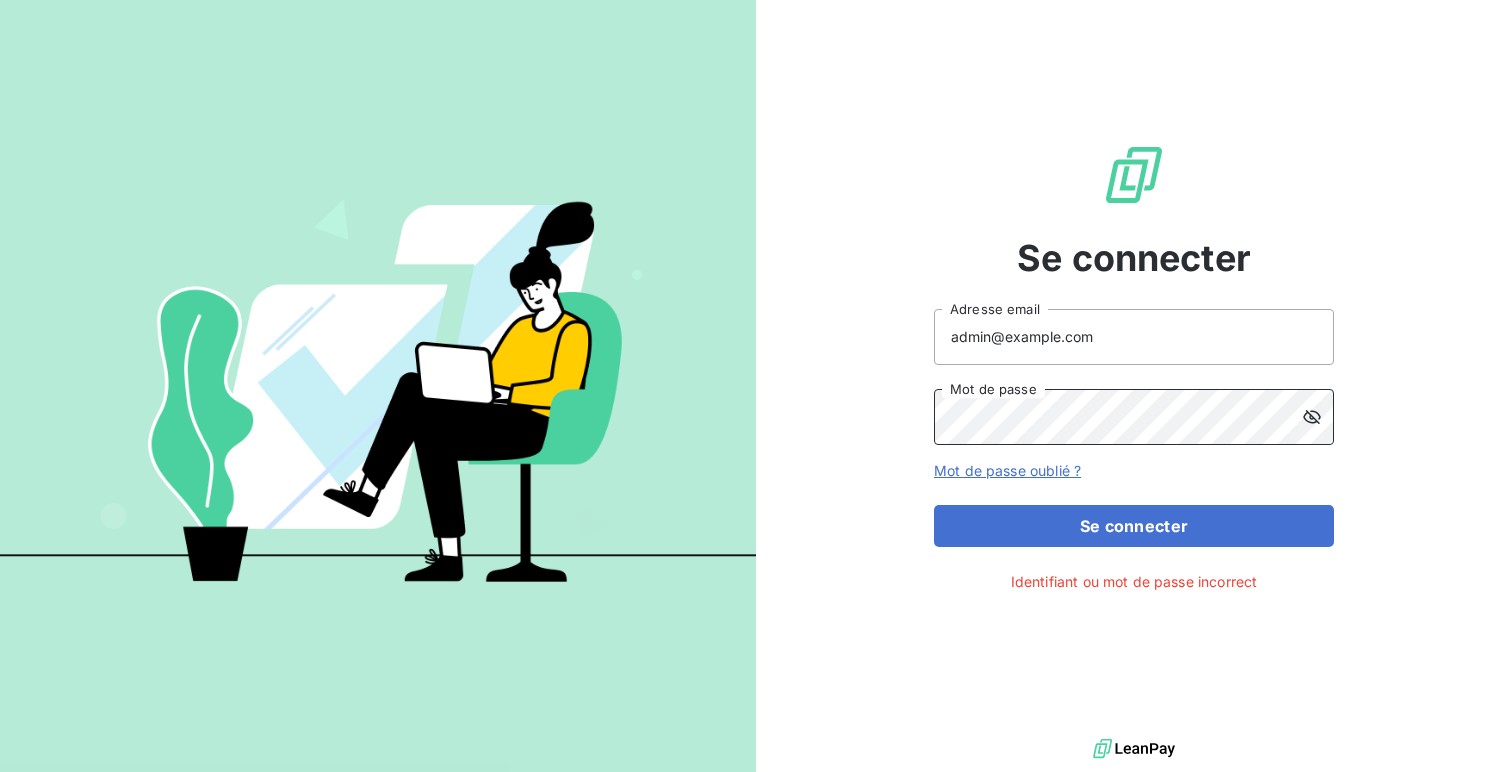 click on "Se connecter" at bounding box center [1134, 526] 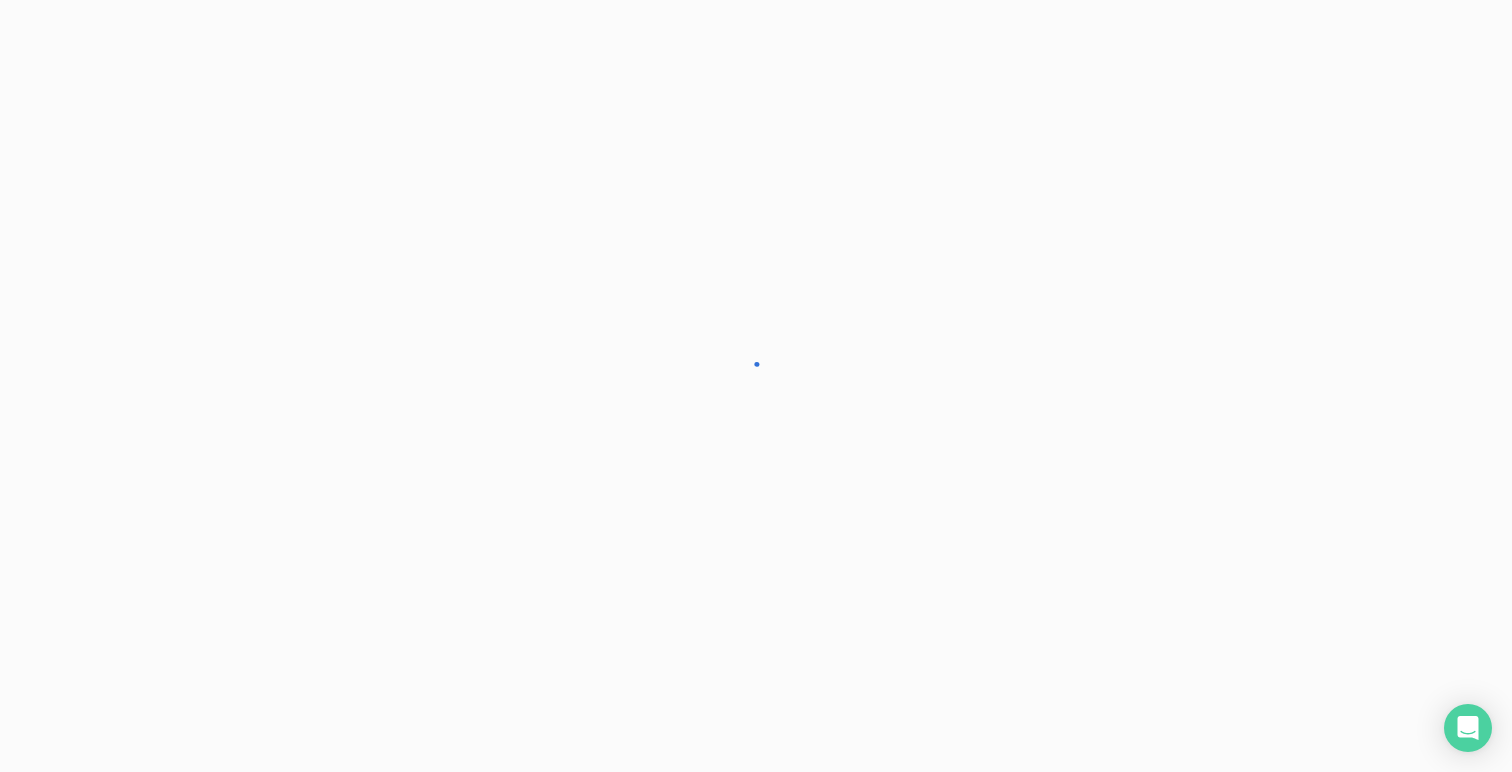 scroll, scrollTop: 0, scrollLeft: 0, axis: both 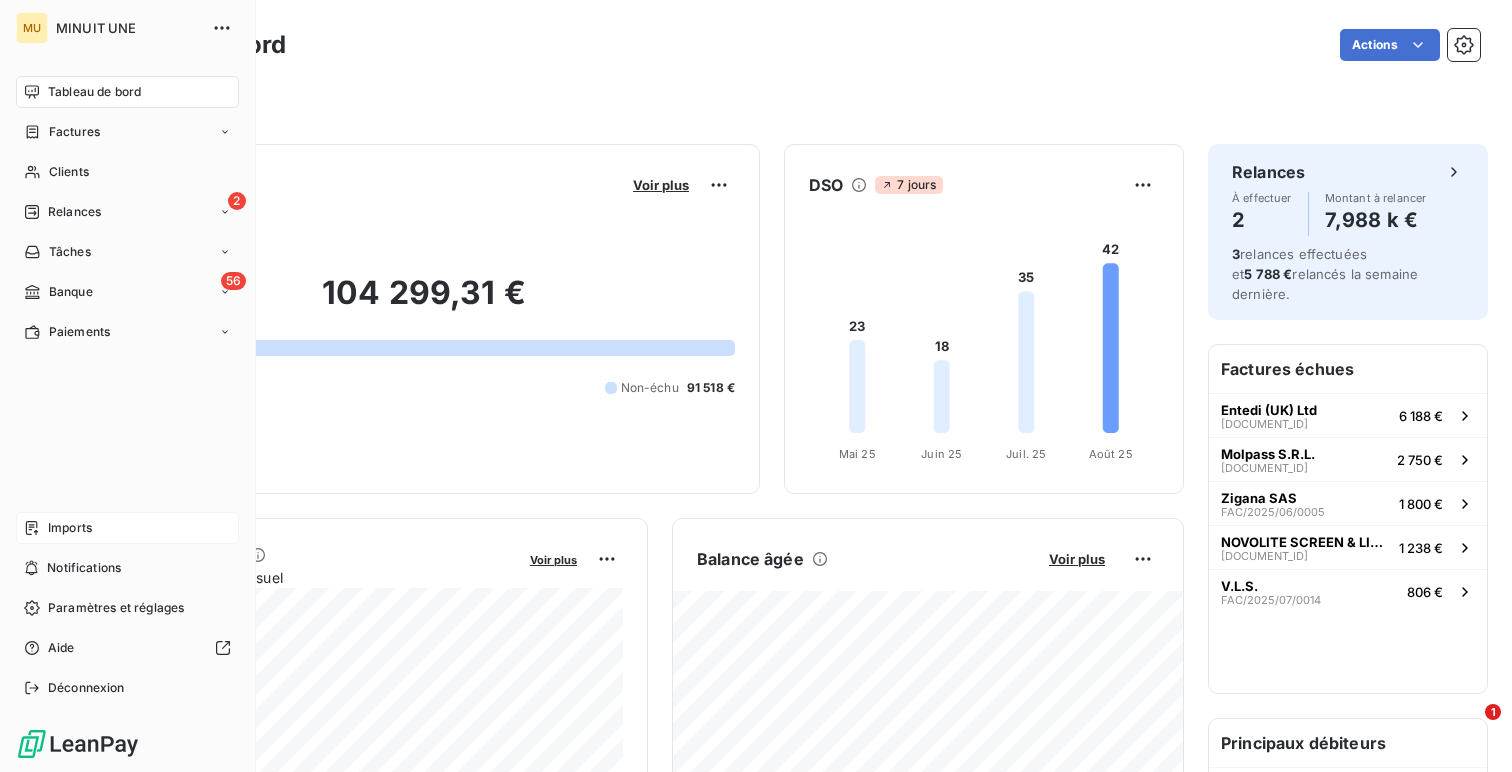 click on "Imports" at bounding box center (70, 528) 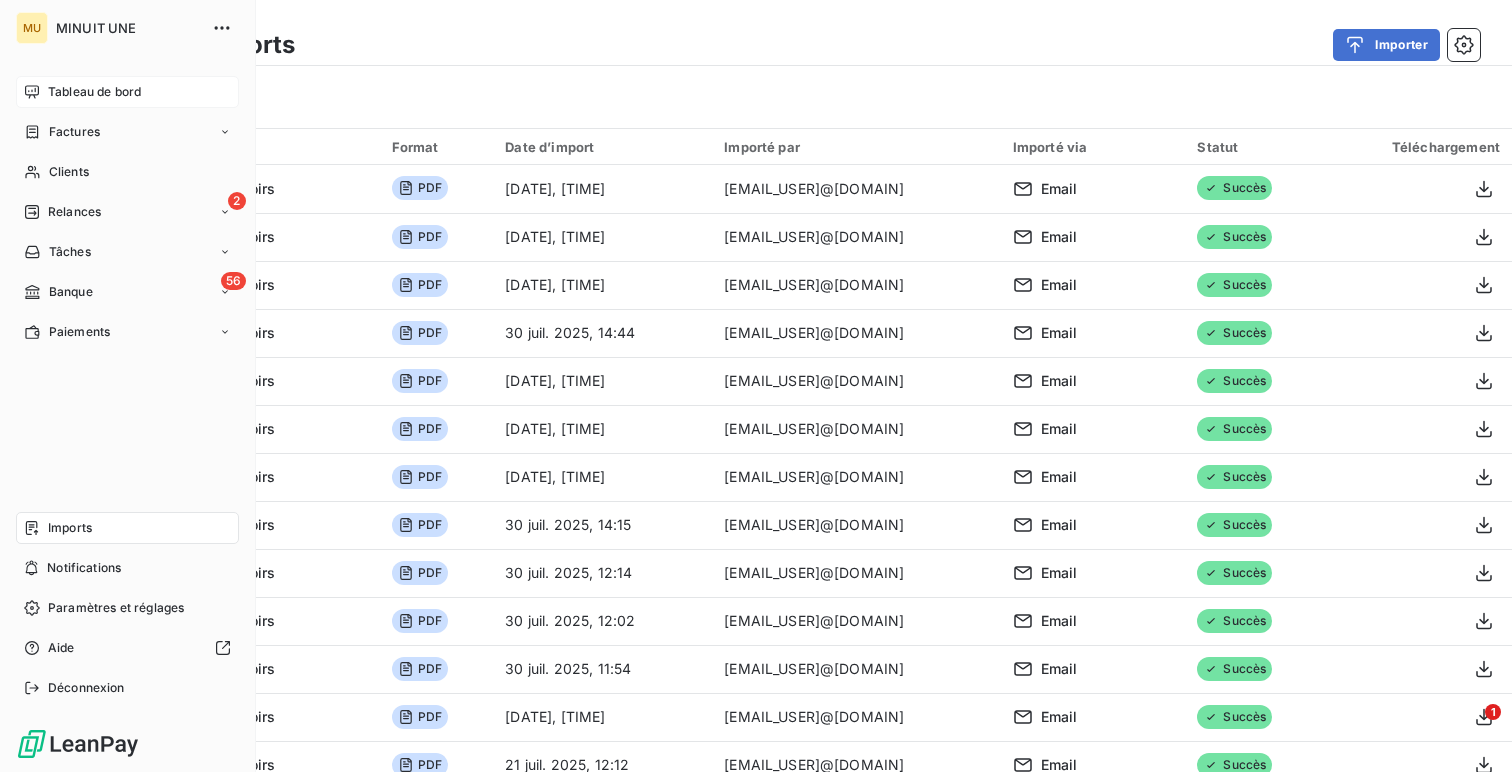 click on "Tableau de bord" at bounding box center (94, 92) 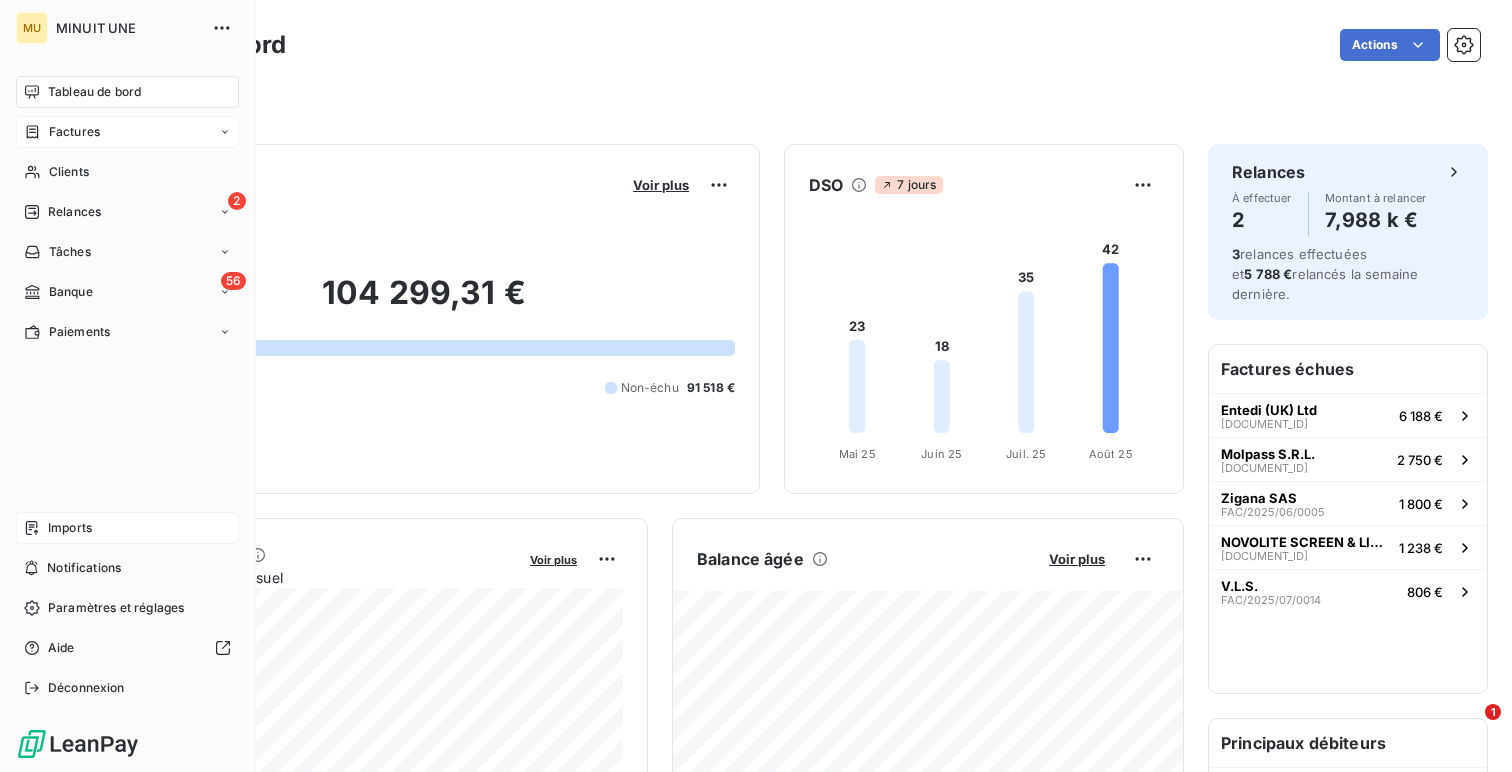 click on "Factures" at bounding box center (62, 132) 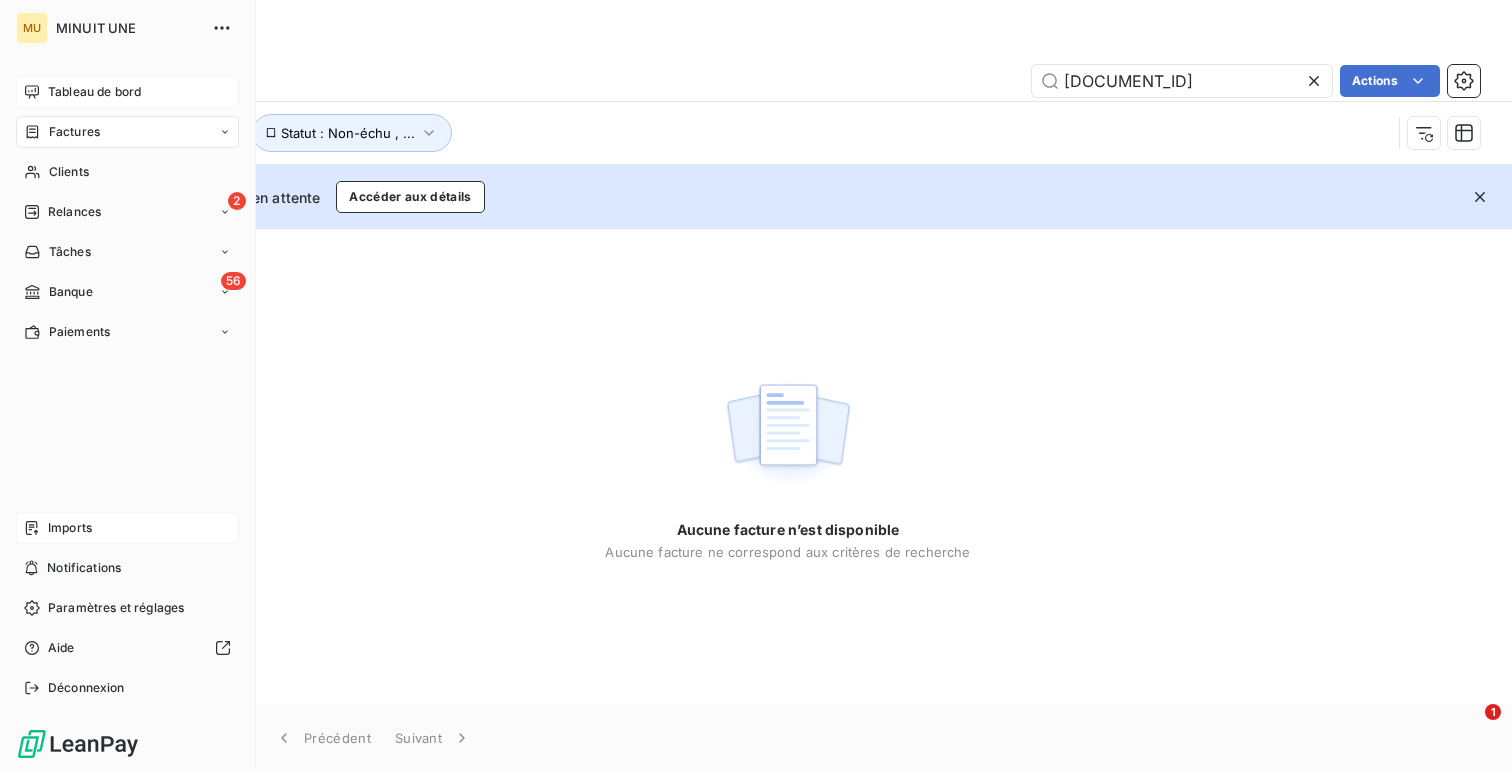 type on "FAC/2025/08/0001" 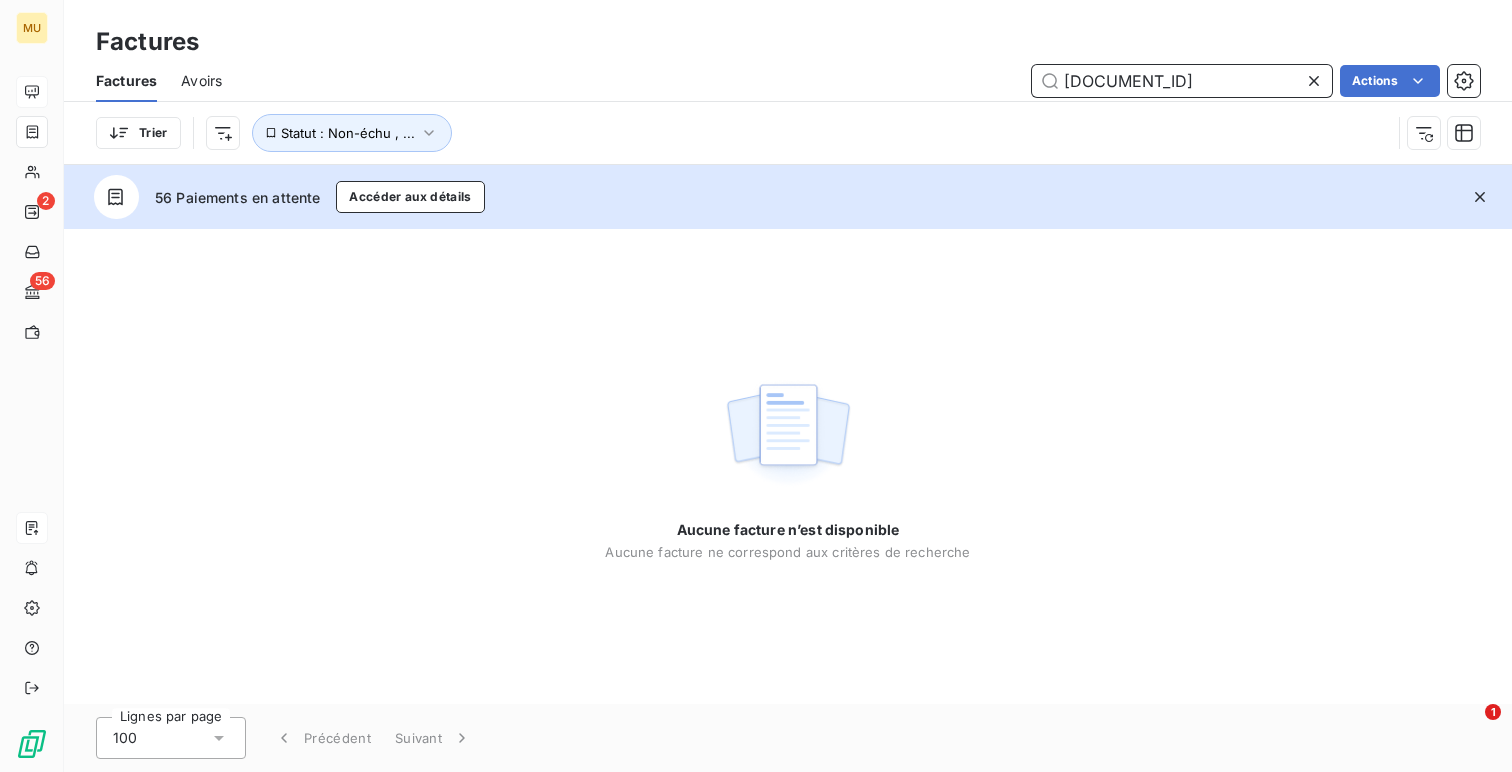click on "FAC/2025/08/0001" at bounding box center (1182, 81) 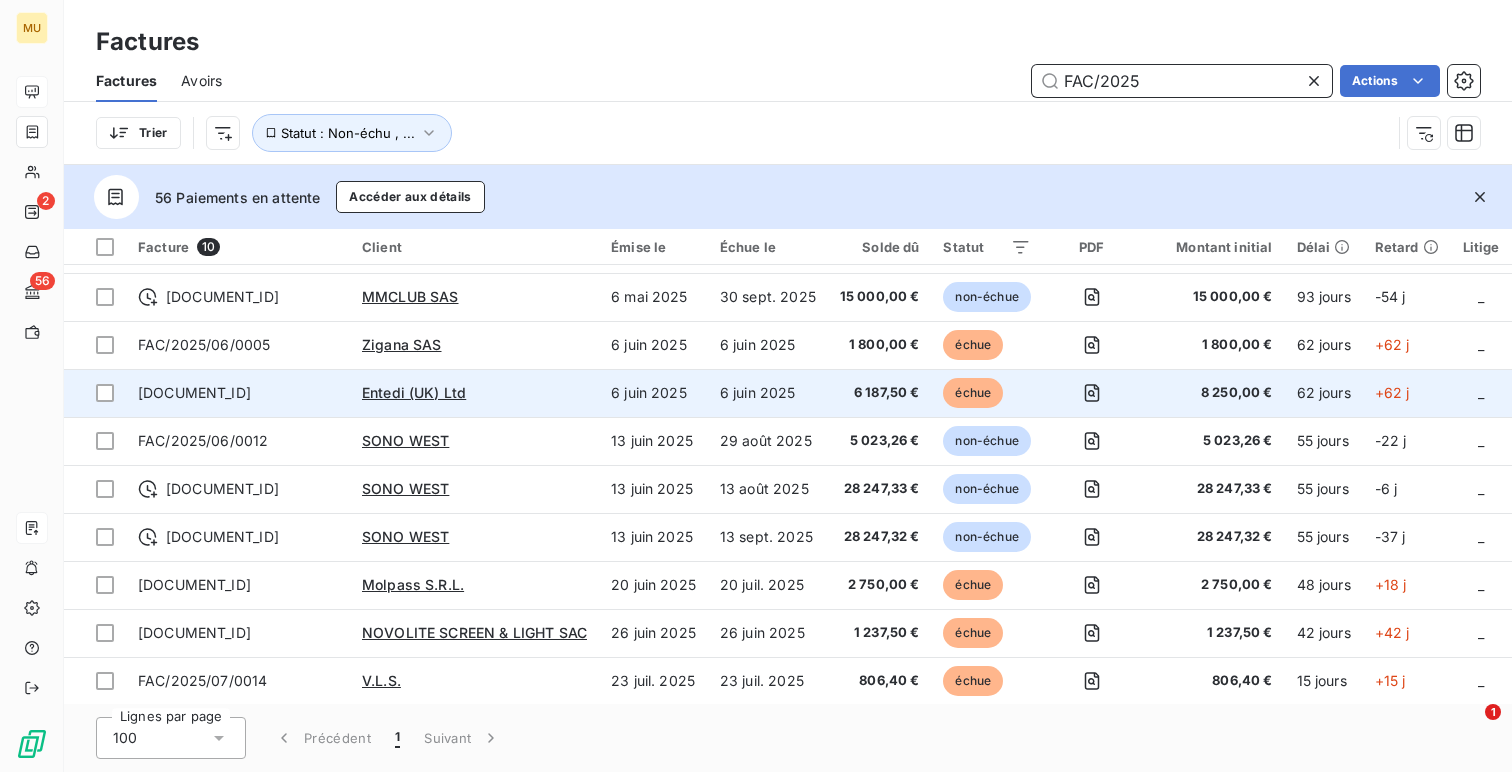 scroll, scrollTop: 49, scrollLeft: 0, axis: vertical 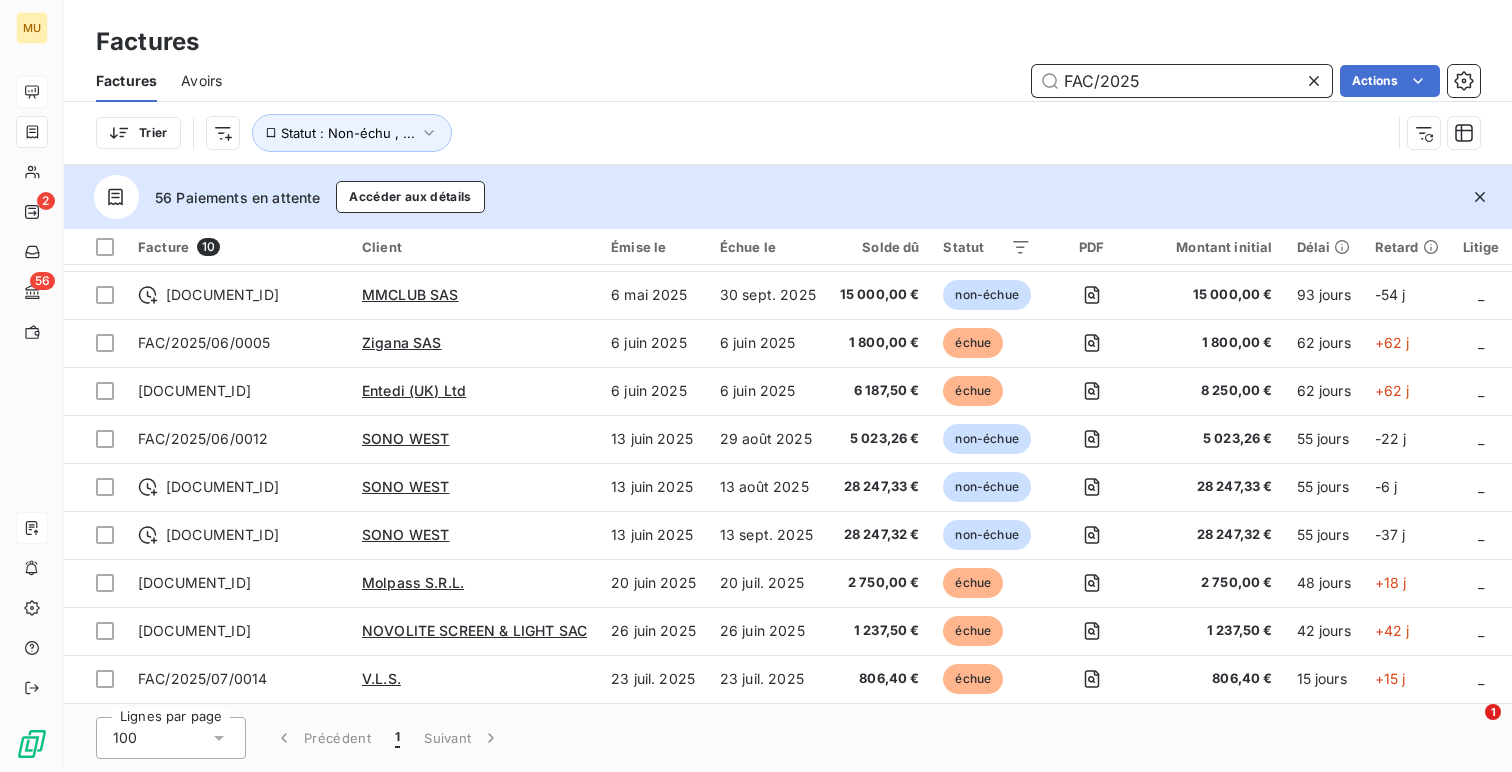 click on "FAC/2025" at bounding box center [1182, 81] 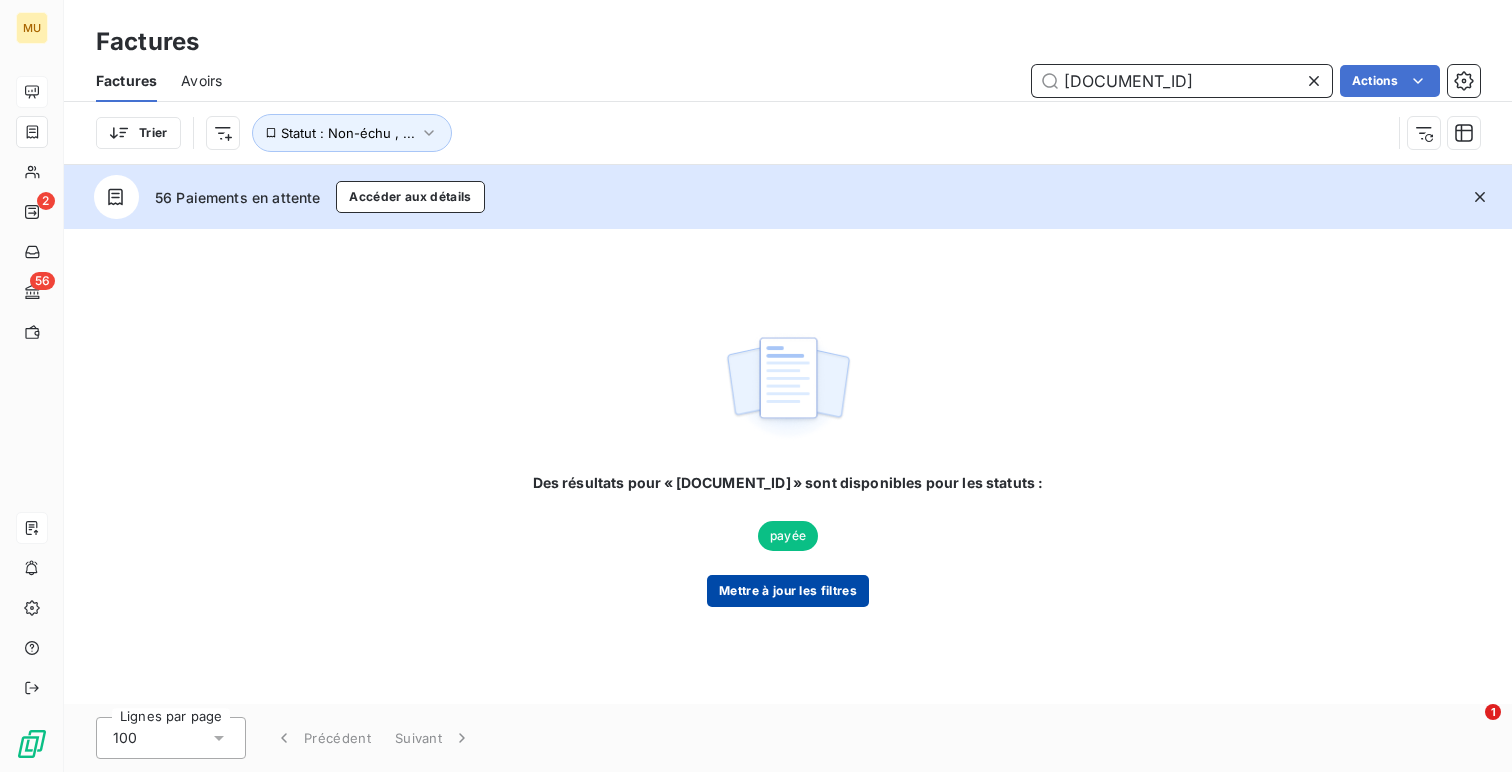 type on "FAC/2025/07/0026" 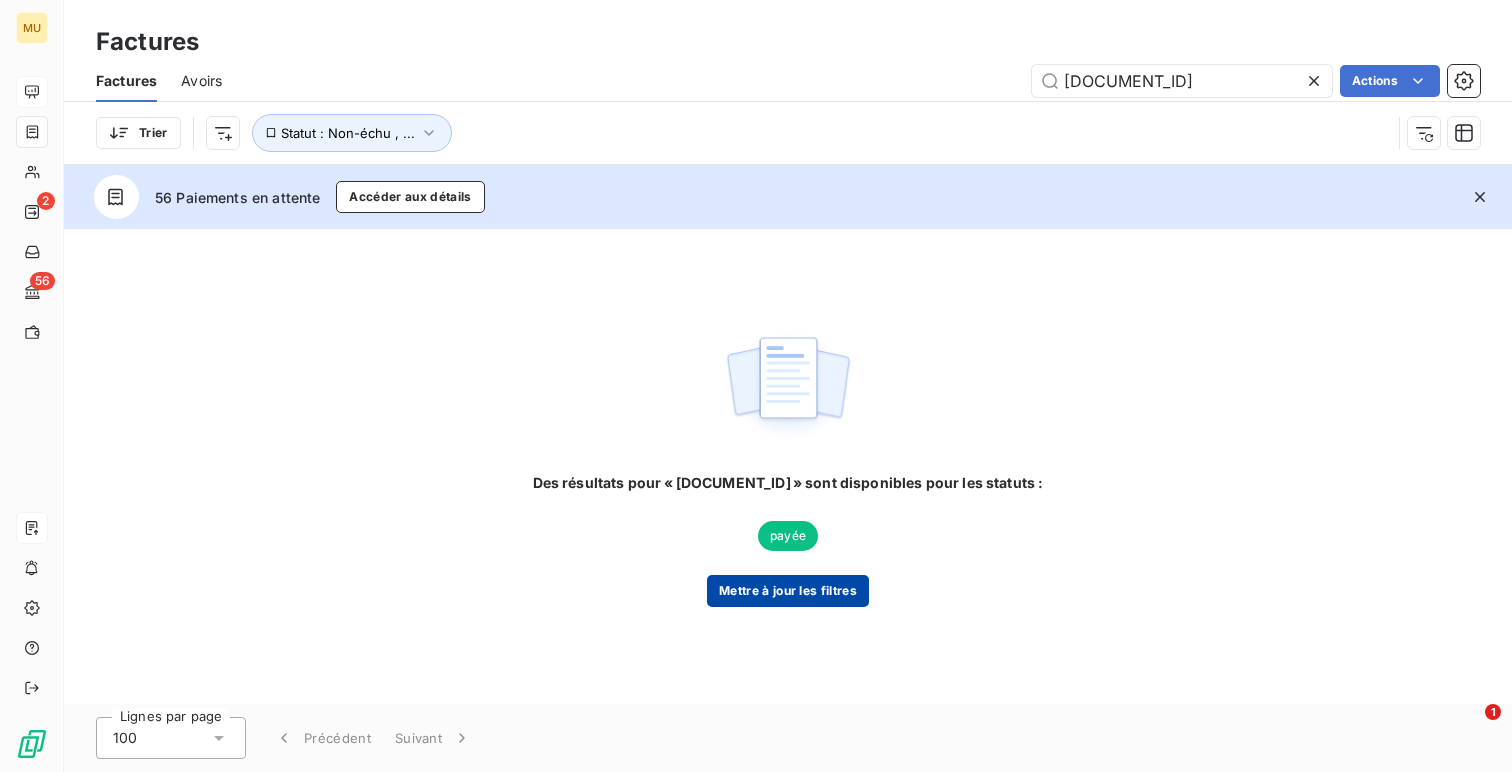 click on "Mettre à jour les filtres" at bounding box center [788, 591] 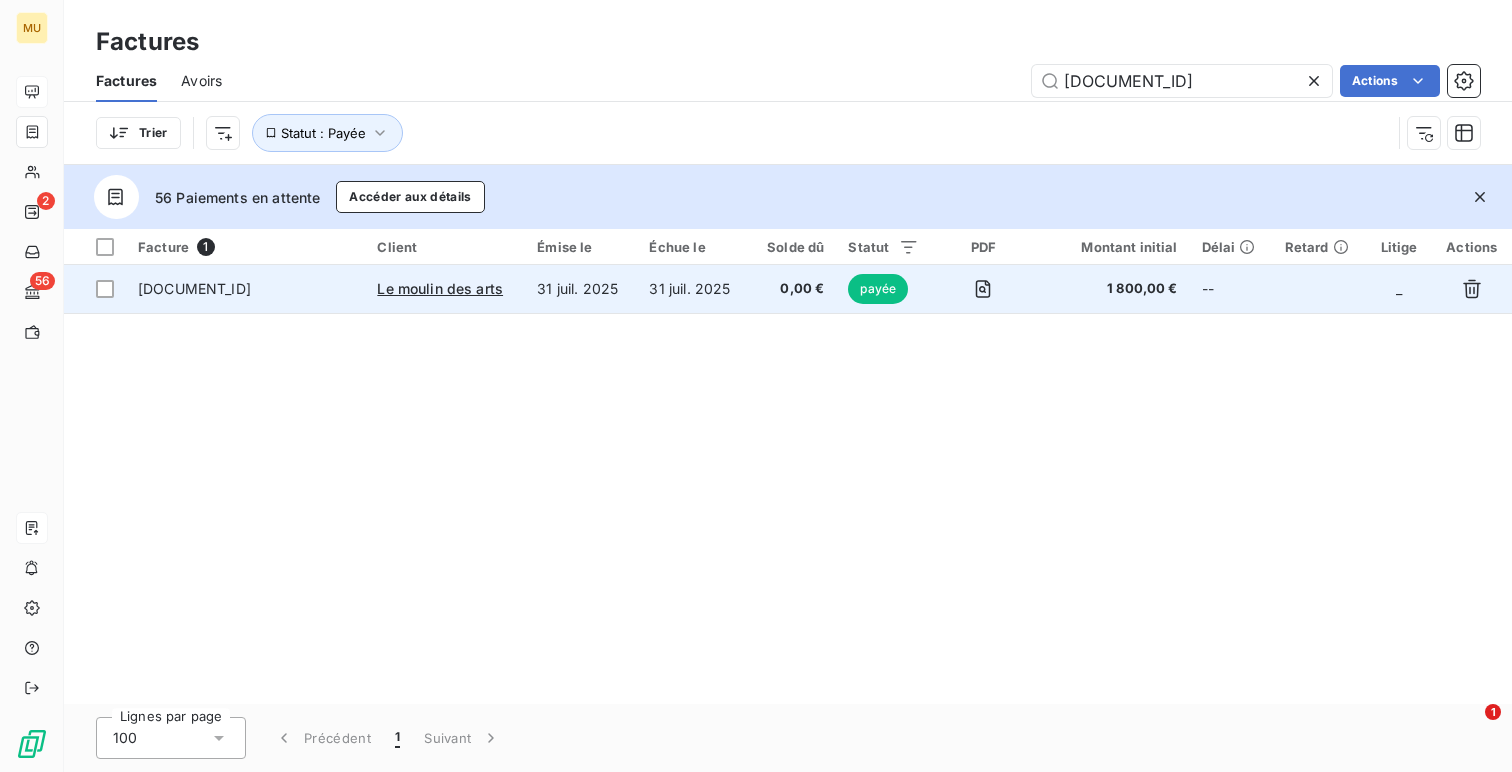 click on "FAC/2025/07/0026" at bounding box center (245, 289) 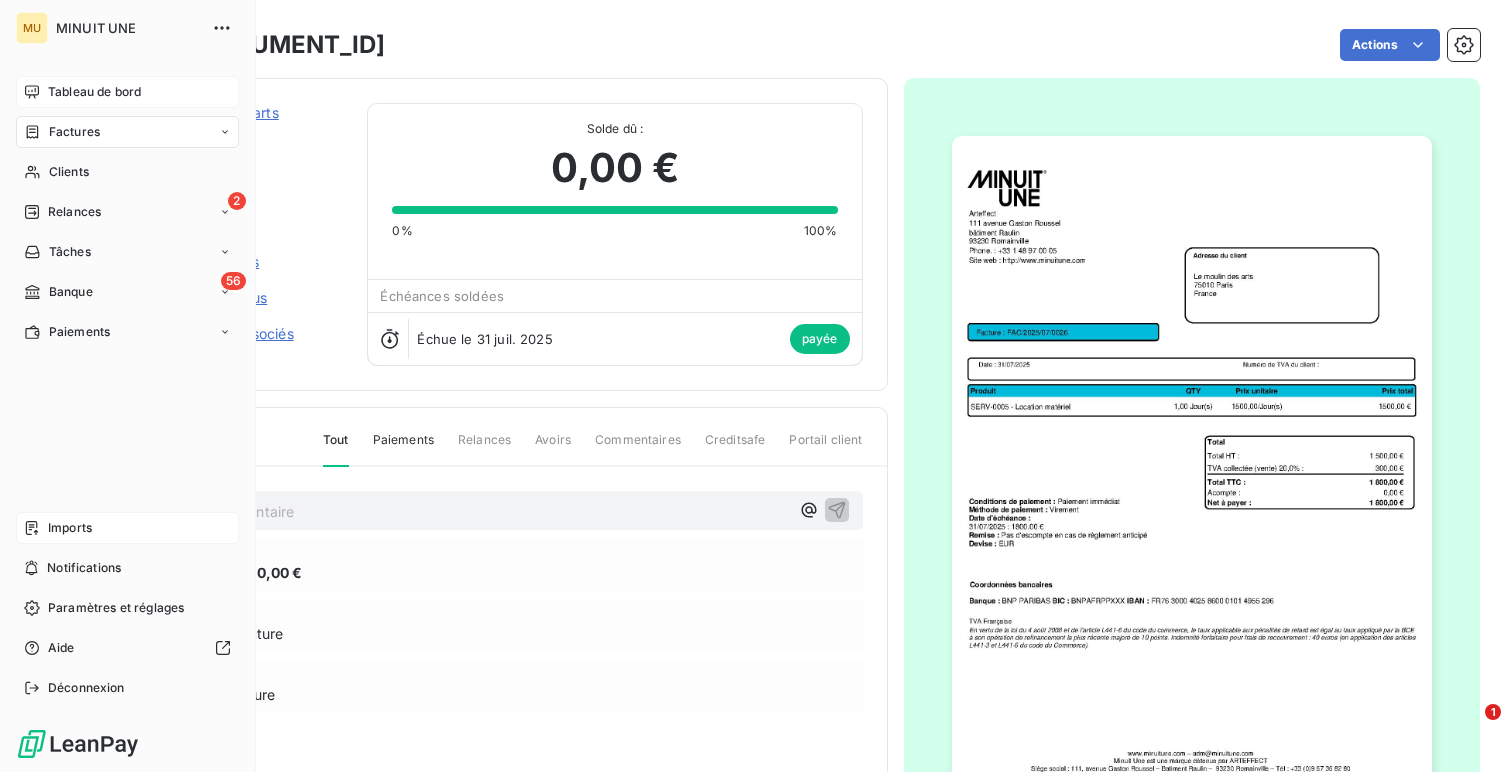 click 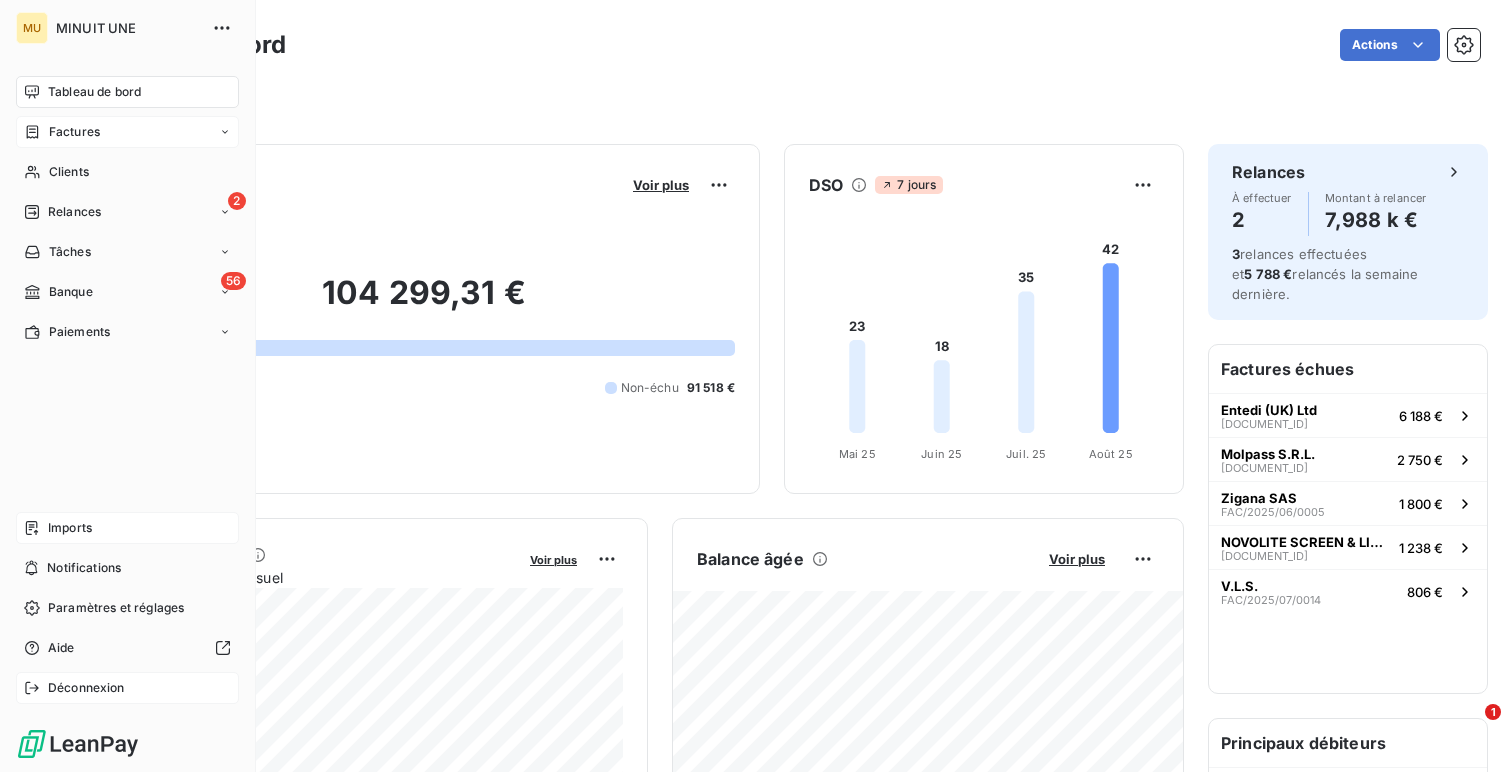 click on "Déconnexion" at bounding box center (86, 688) 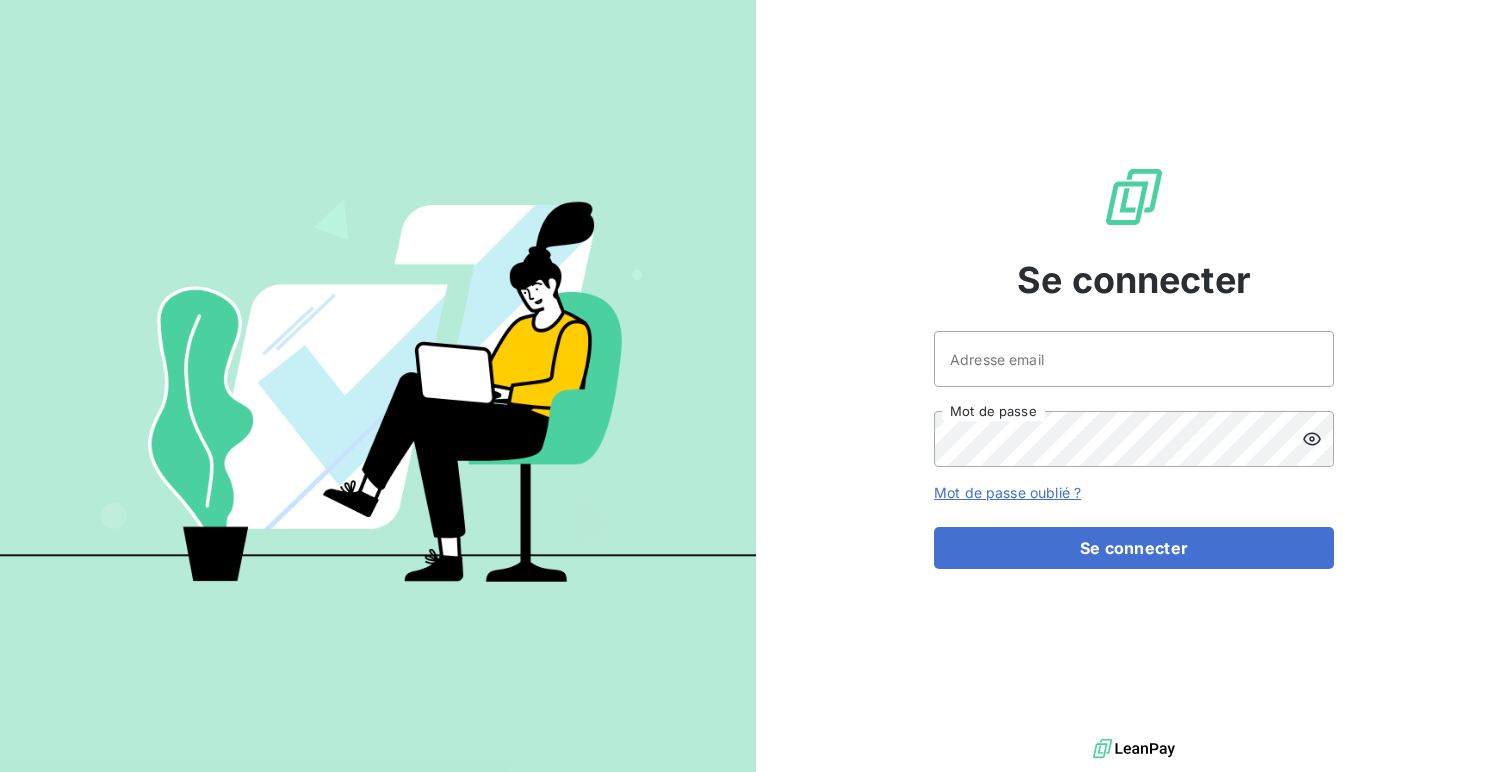 scroll, scrollTop: 0, scrollLeft: 0, axis: both 